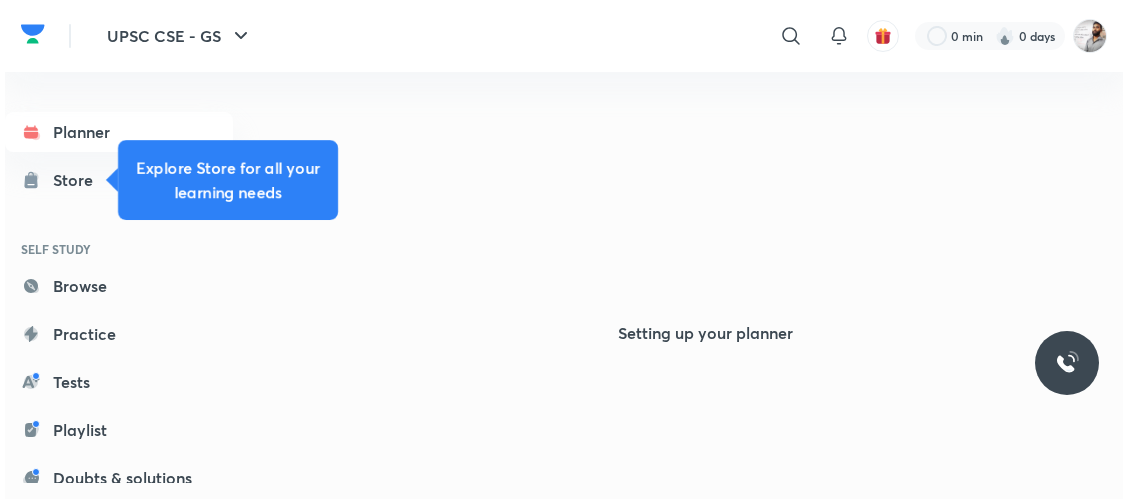 scroll, scrollTop: 0, scrollLeft: 0, axis: both 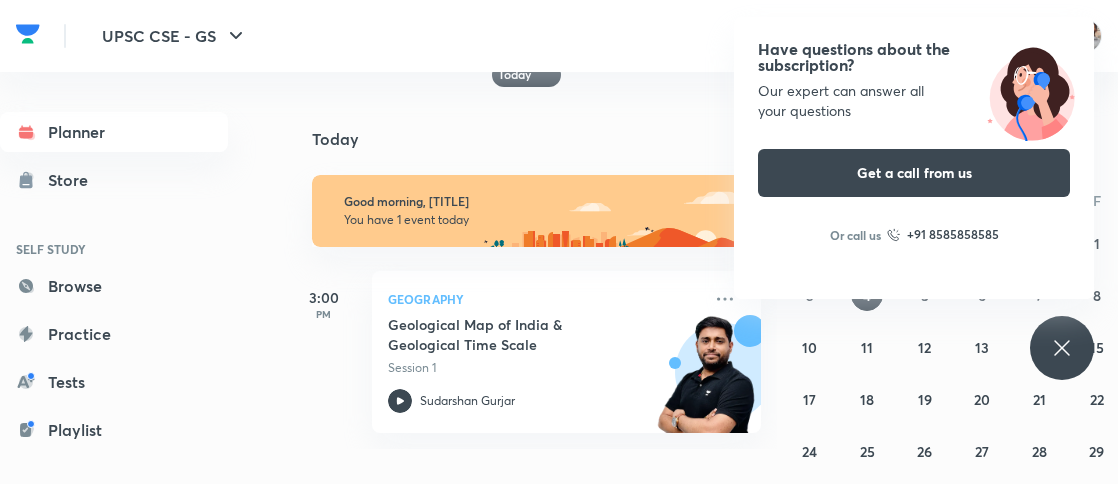 click 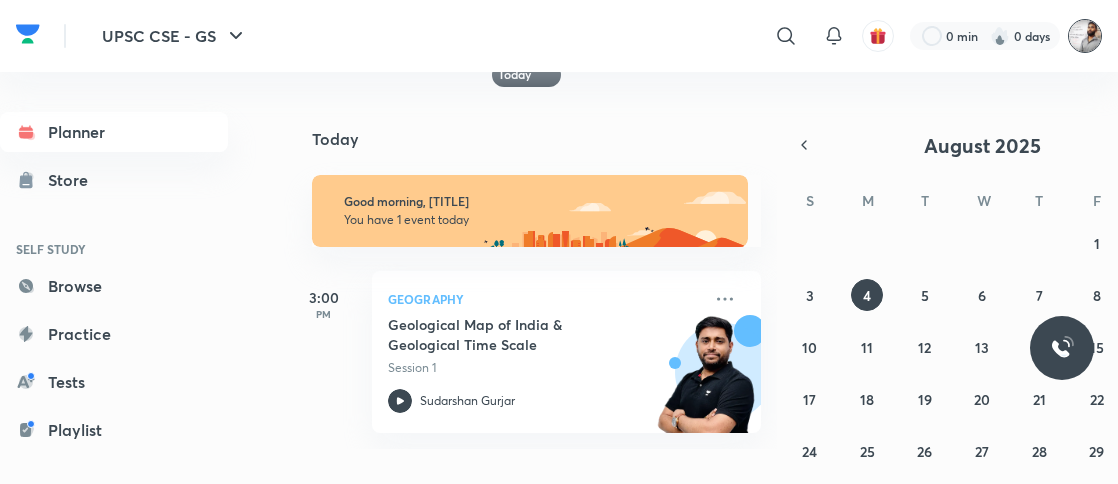click at bounding box center (1085, 36) 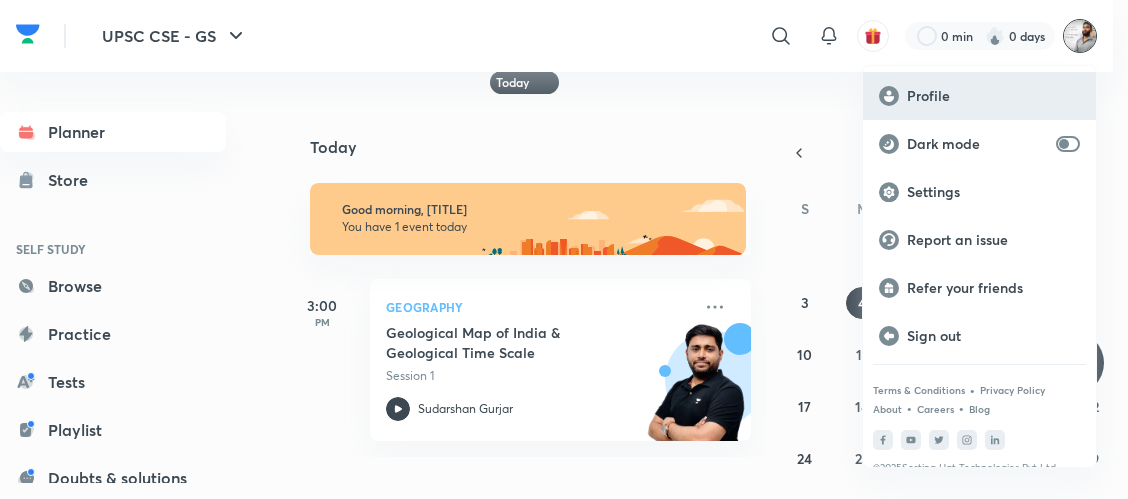 click on "Profile" at bounding box center (993, 96) 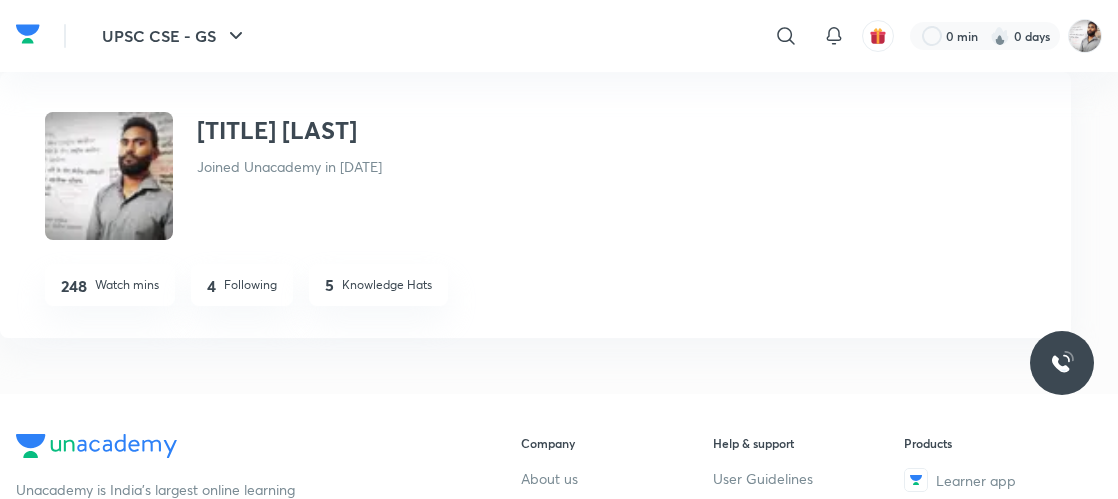 click on "Following" at bounding box center [250, 285] 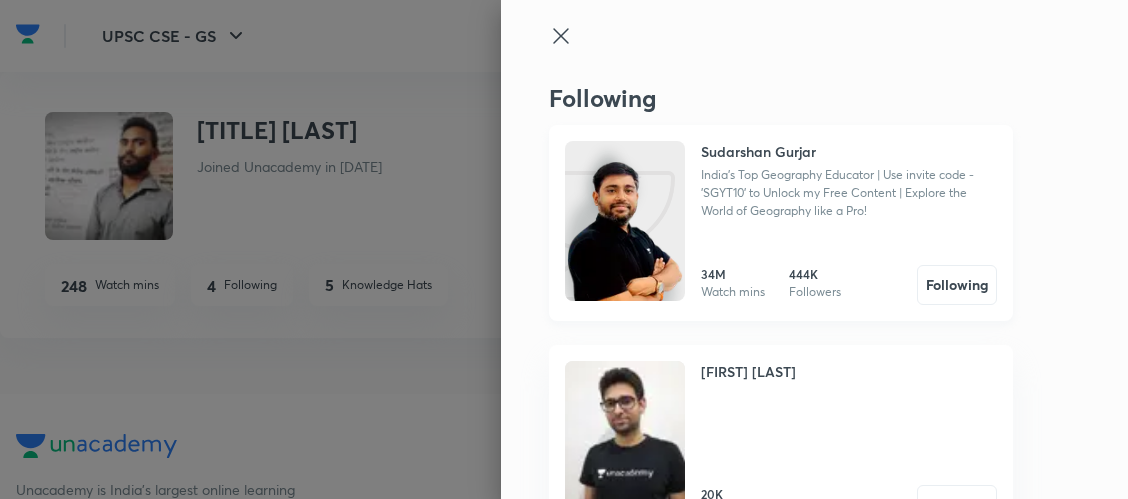 click at bounding box center [625, 241] 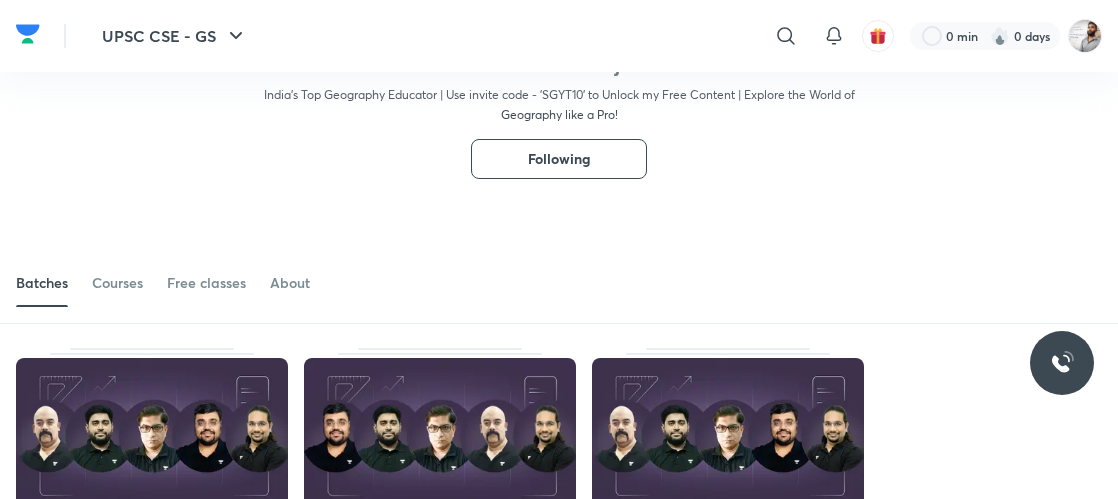scroll, scrollTop: 60, scrollLeft: 0, axis: vertical 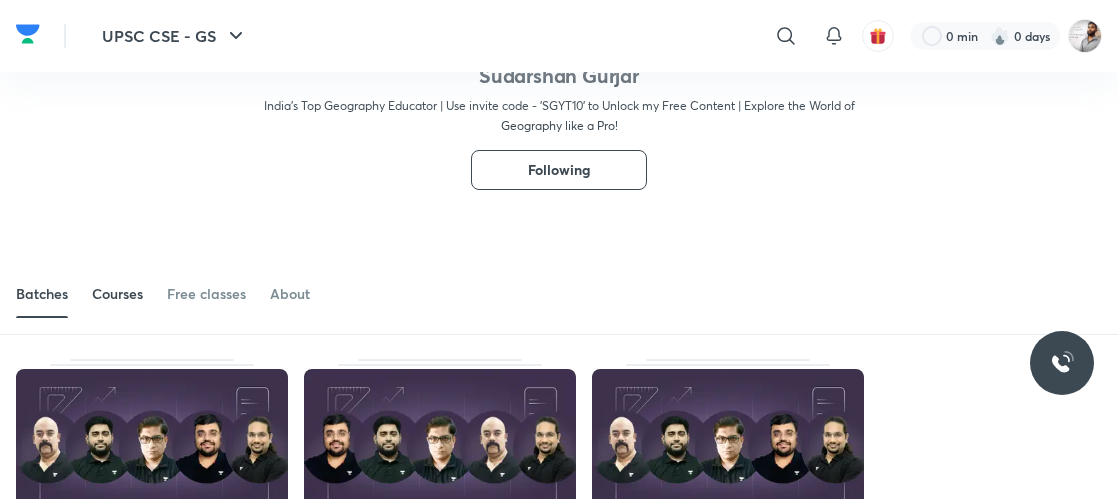 click on "Courses" at bounding box center [117, 294] 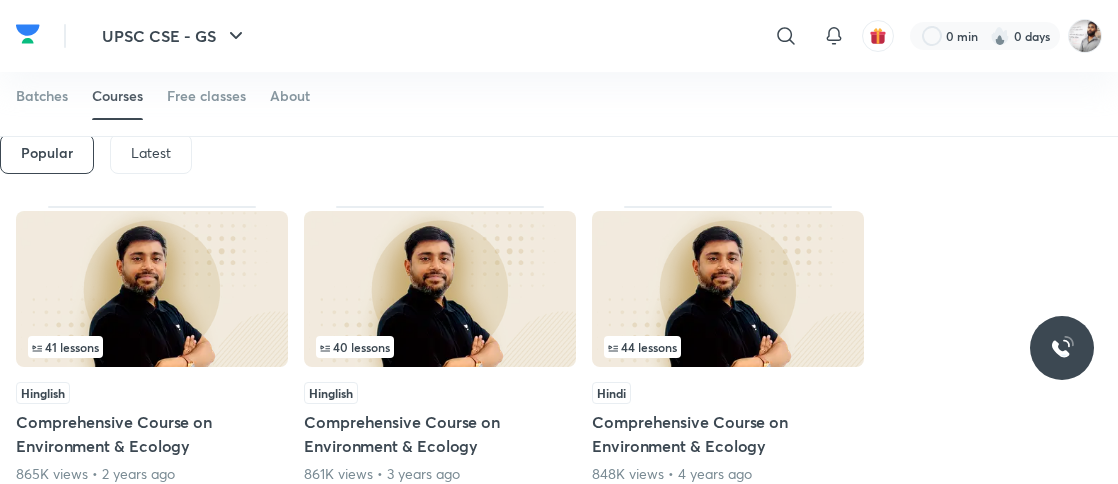 scroll, scrollTop: 160, scrollLeft: 0, axis: vertical 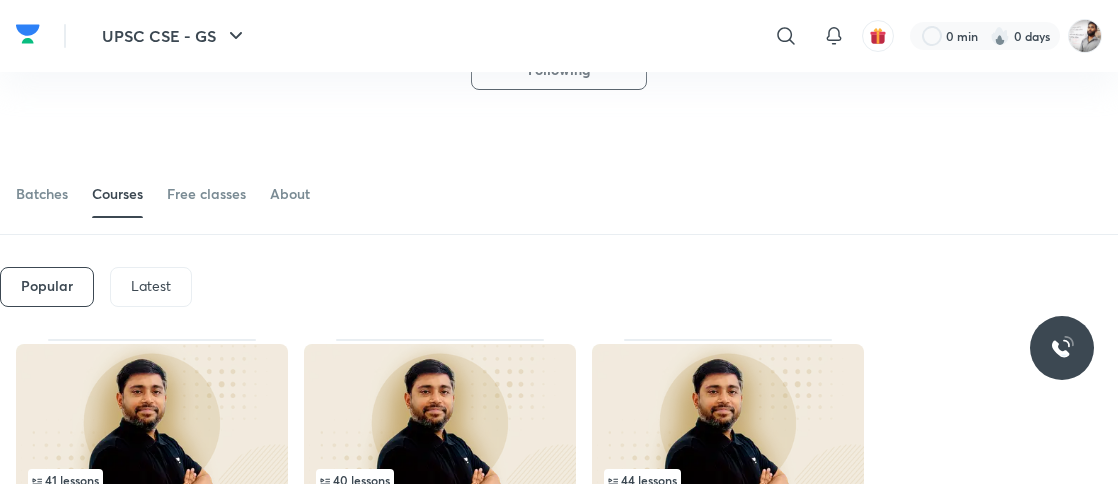 click on "Latest" at bounding box center [151, 287] 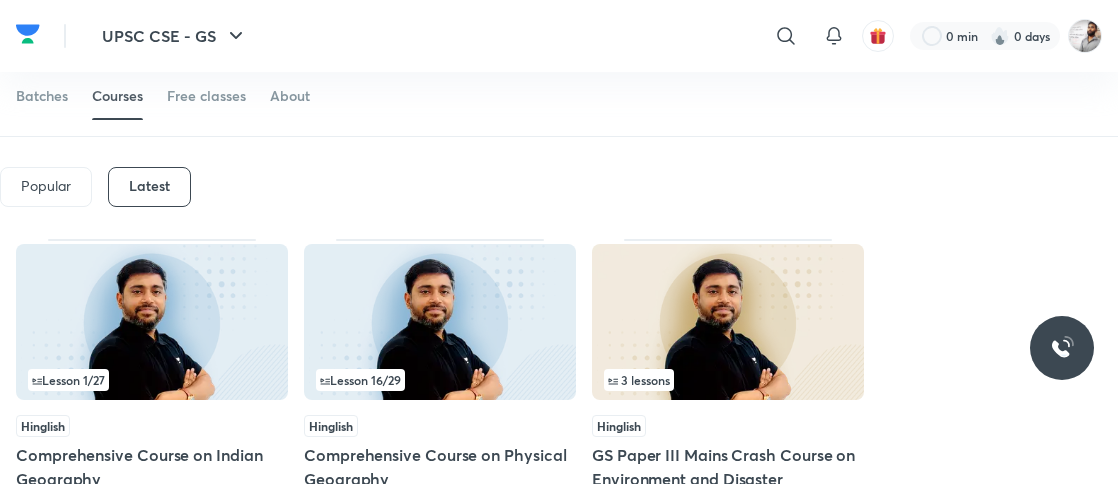 scroll, scrollTop: 360, scrollLeft: 0, axis: vertical 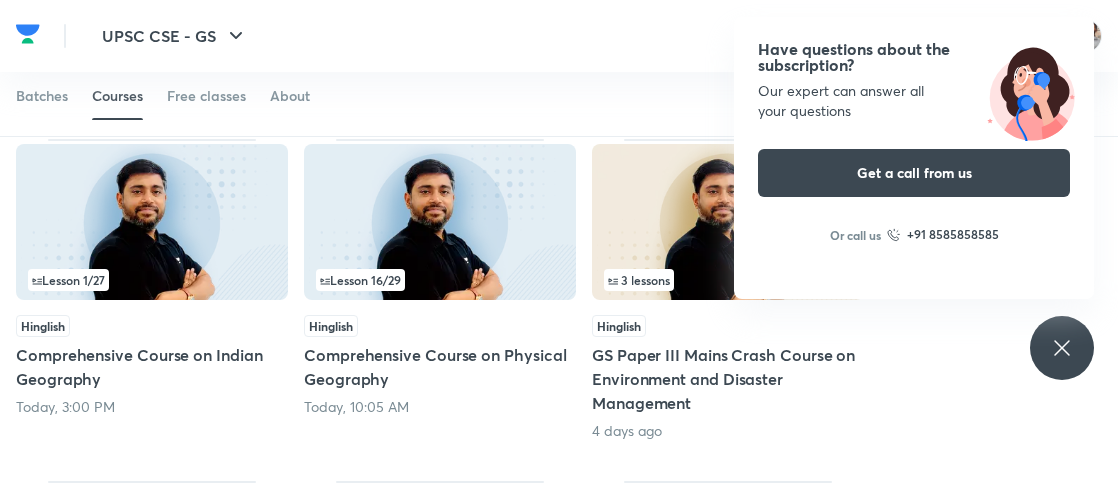 click on "Have questions about the subscription? Our expert can answer all your questions Get a call from us Or call us +91 8585858585" at bounding box center [1062, 348] 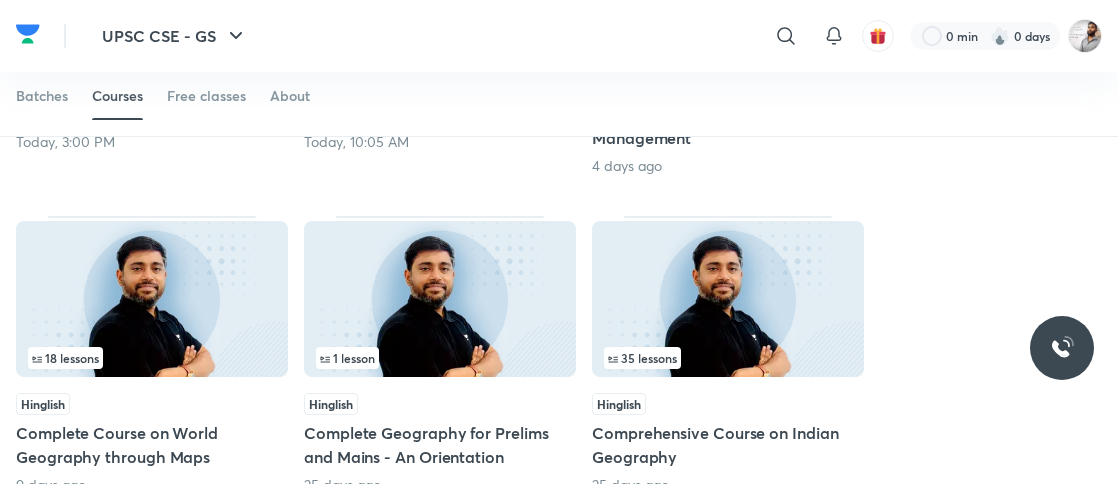 scroll, scrollTop: 660, scrollLeft: 0, axis: vertical 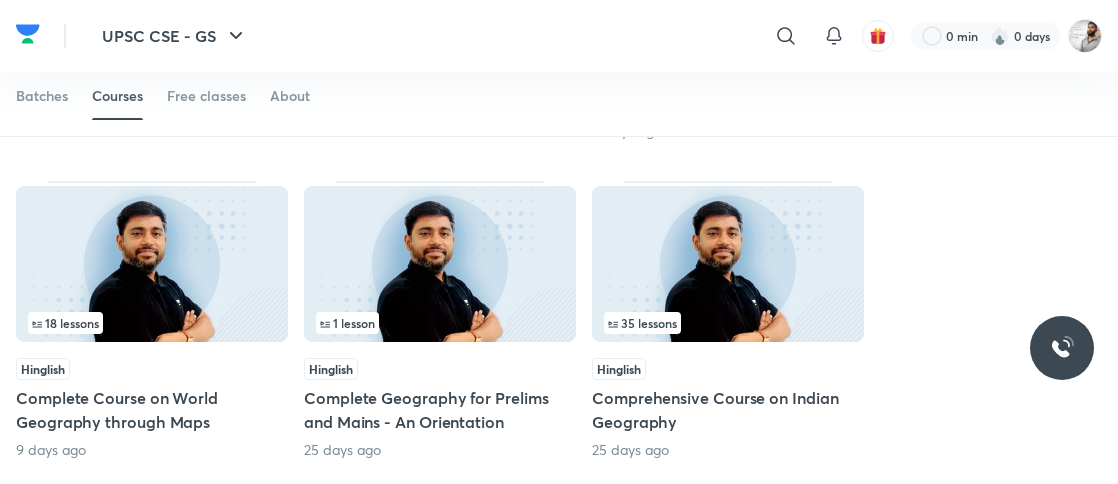 click at bounding box center [728, 264] 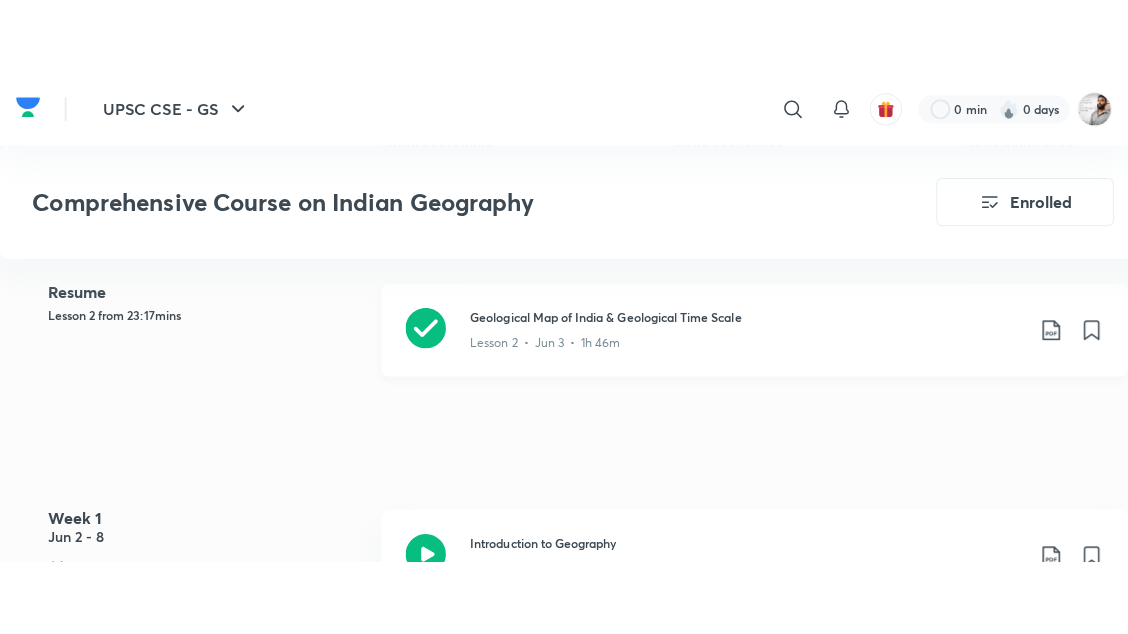 scroll, scrollTop: 900, scrollLeft: 0, axis: vertical 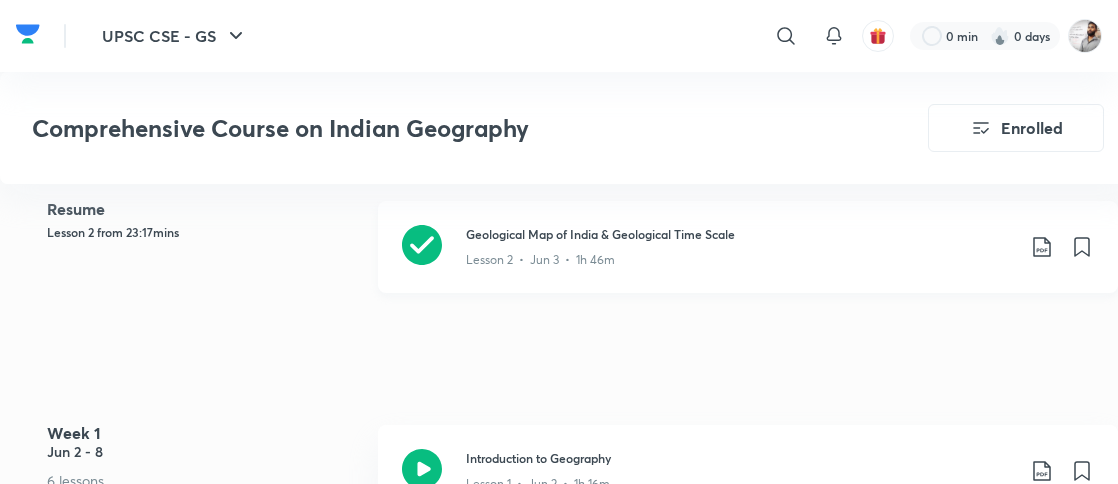 click on "Geological Map of India & Geological Time Scale" at bounding box center [740, 234] 